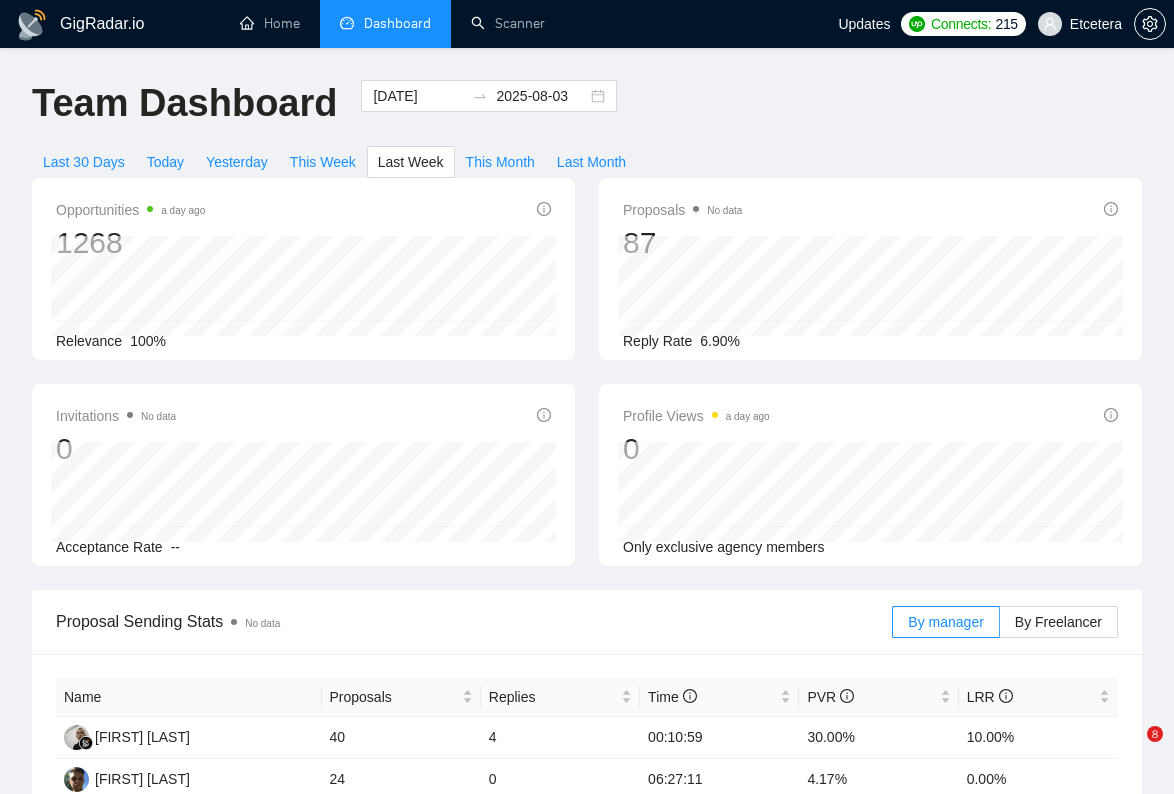 scroll, scrollTop: 381, scrollLeft: 0, axis: vertical 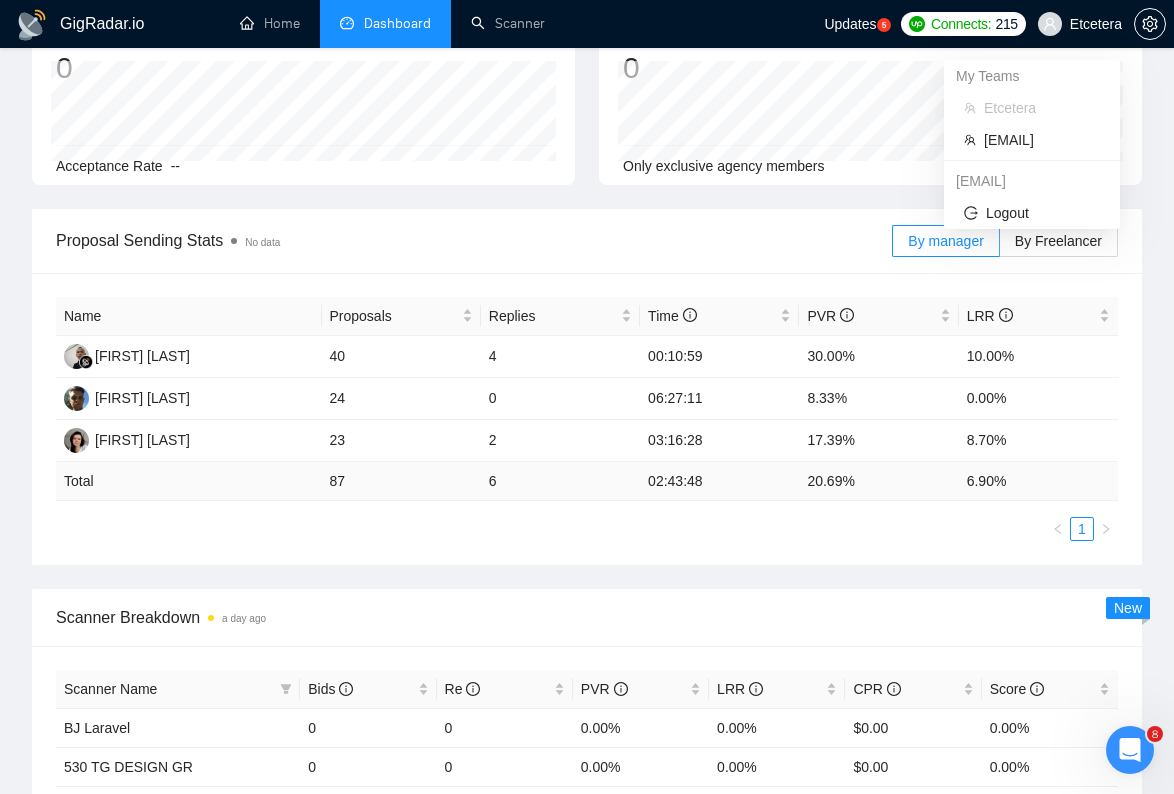 click on "Etcetera" at bounding box center [1096, 24] 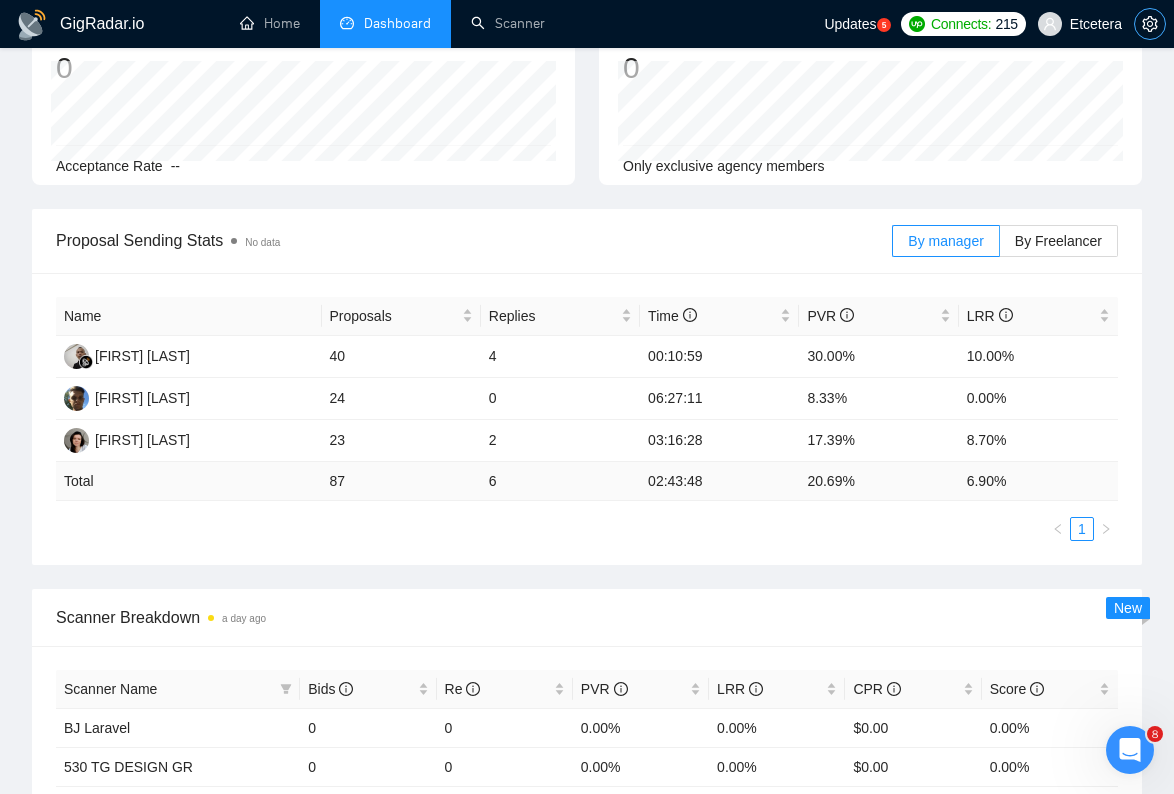 click at bounding box center [1150, 24] 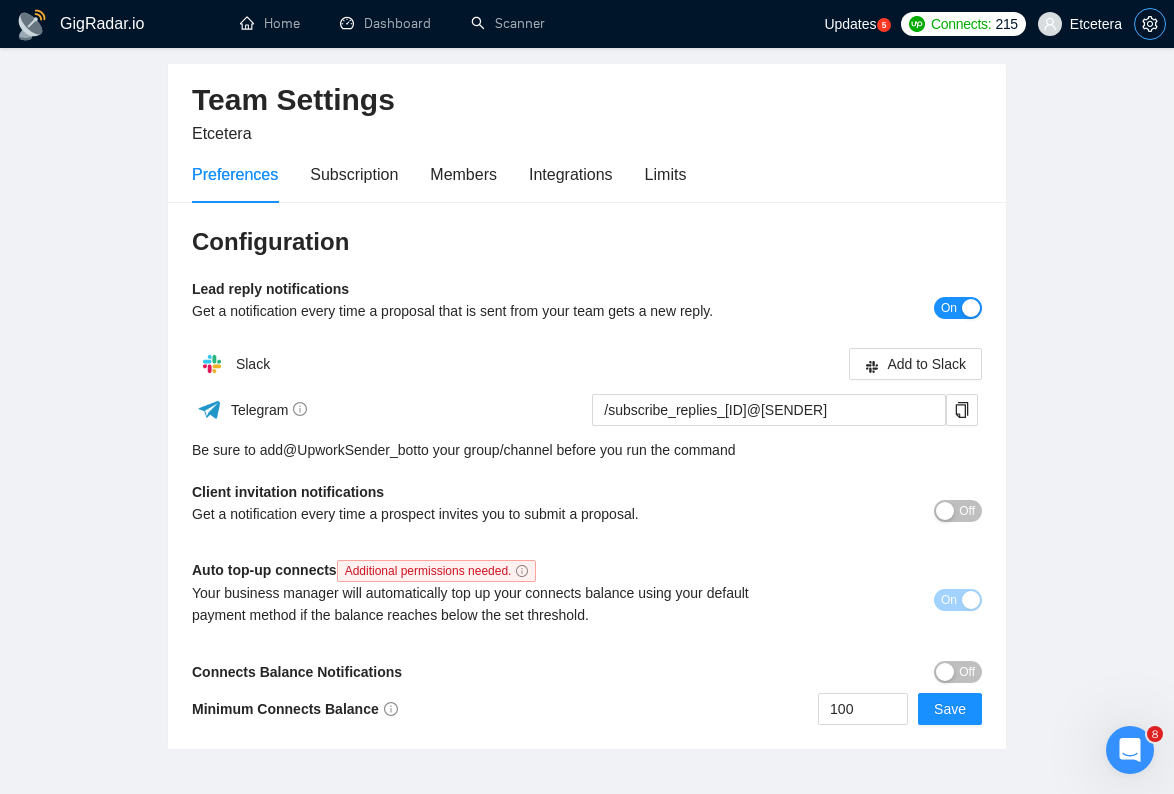 scroll, scrollTop: 71, scrollLeft: 0, axis: vertical 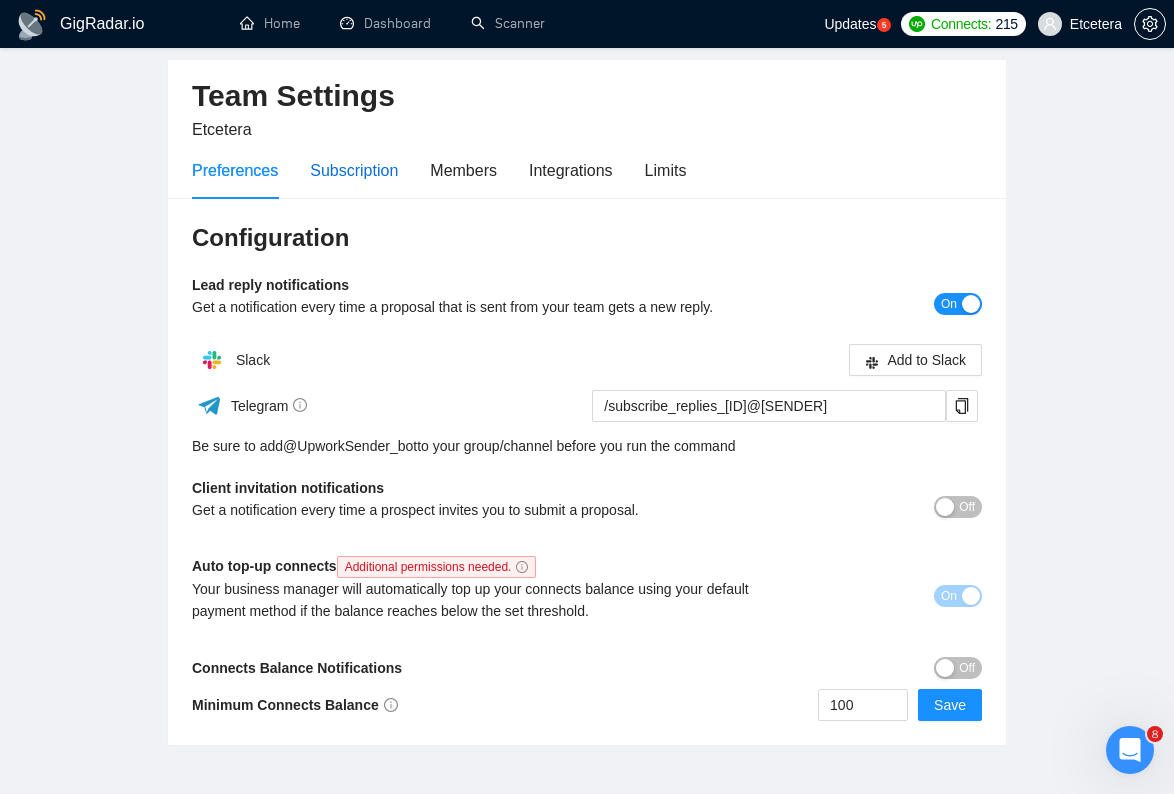click on "Subscription" at bounding box center (354, 170) 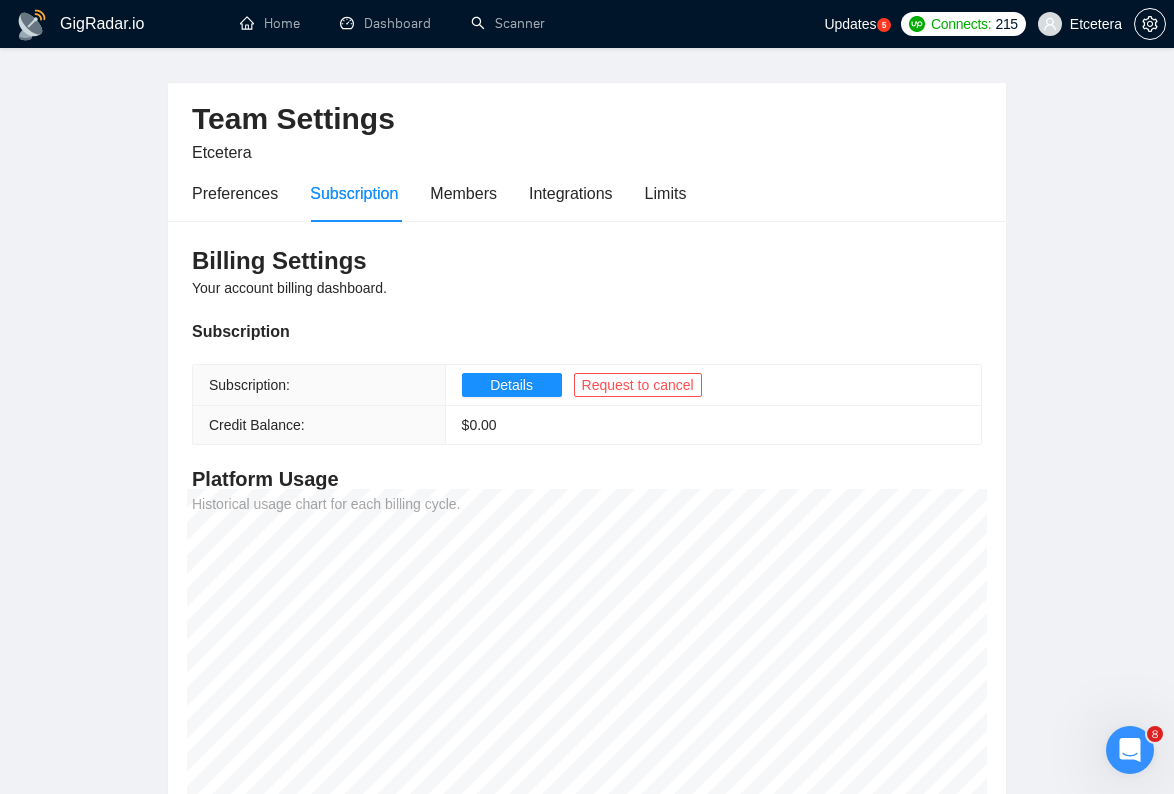 scroll, scrollTop: 0, scrollLeft: 0, axis: both 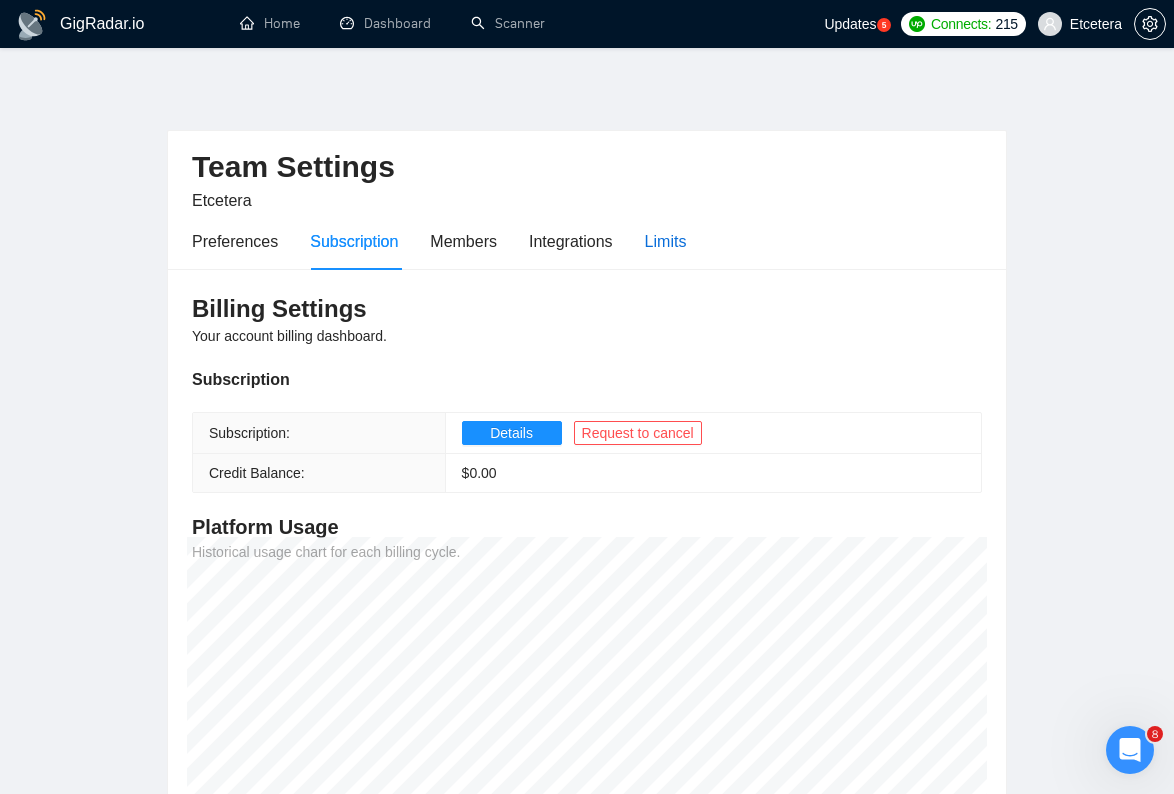 click on "Limits" at bounding box center (666, 241) 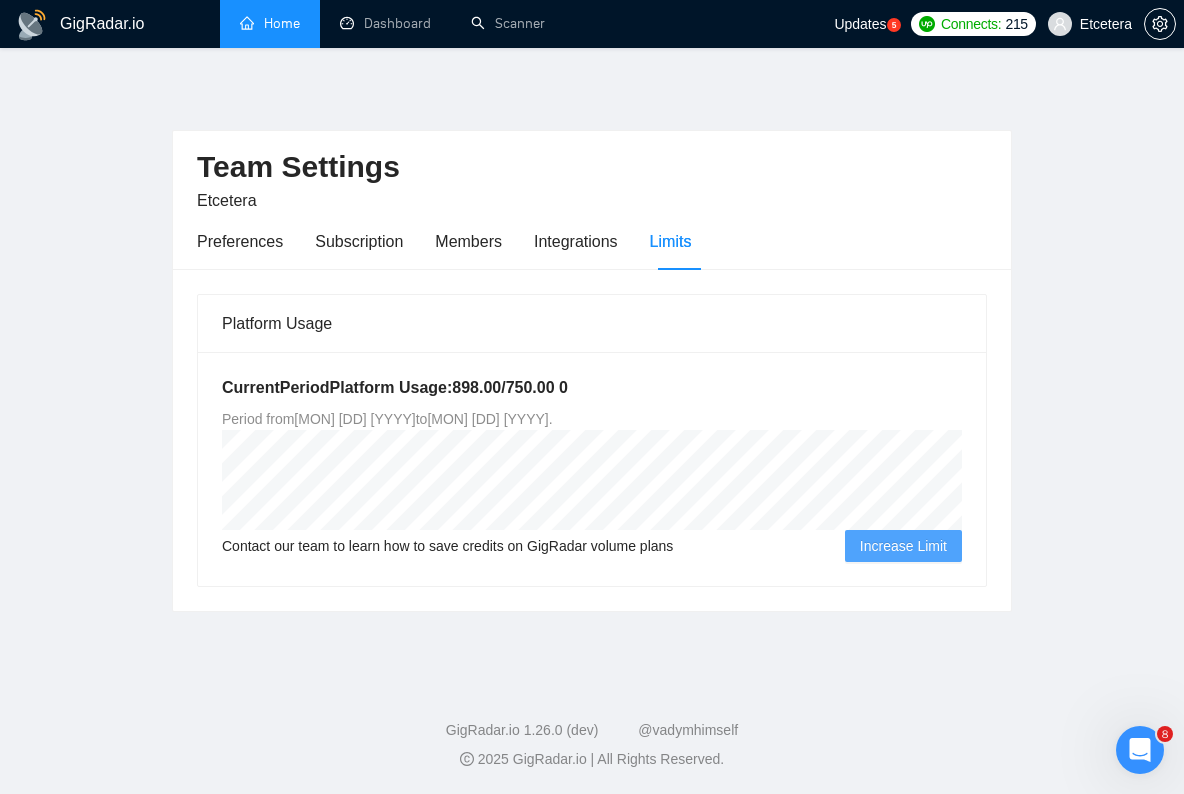 click on "Home" at bounding box center (270, 23) 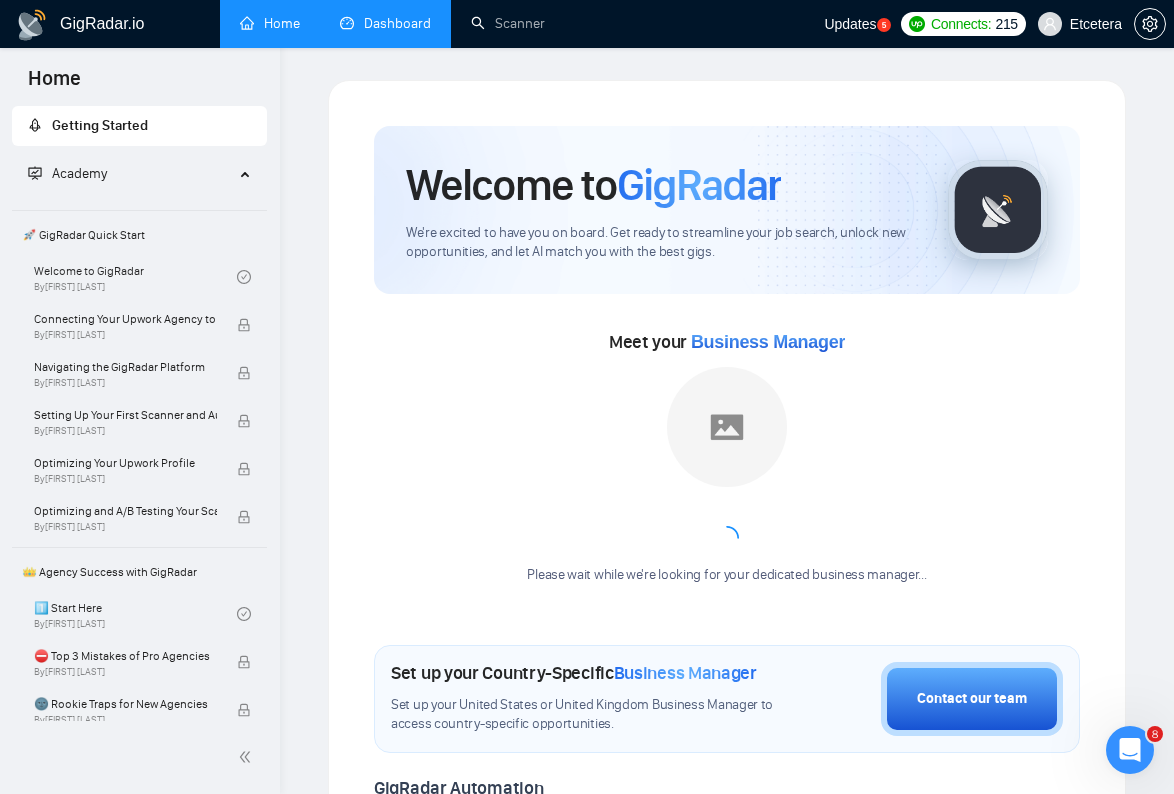 click on "Dashboard" at bounding box center (385, 23) 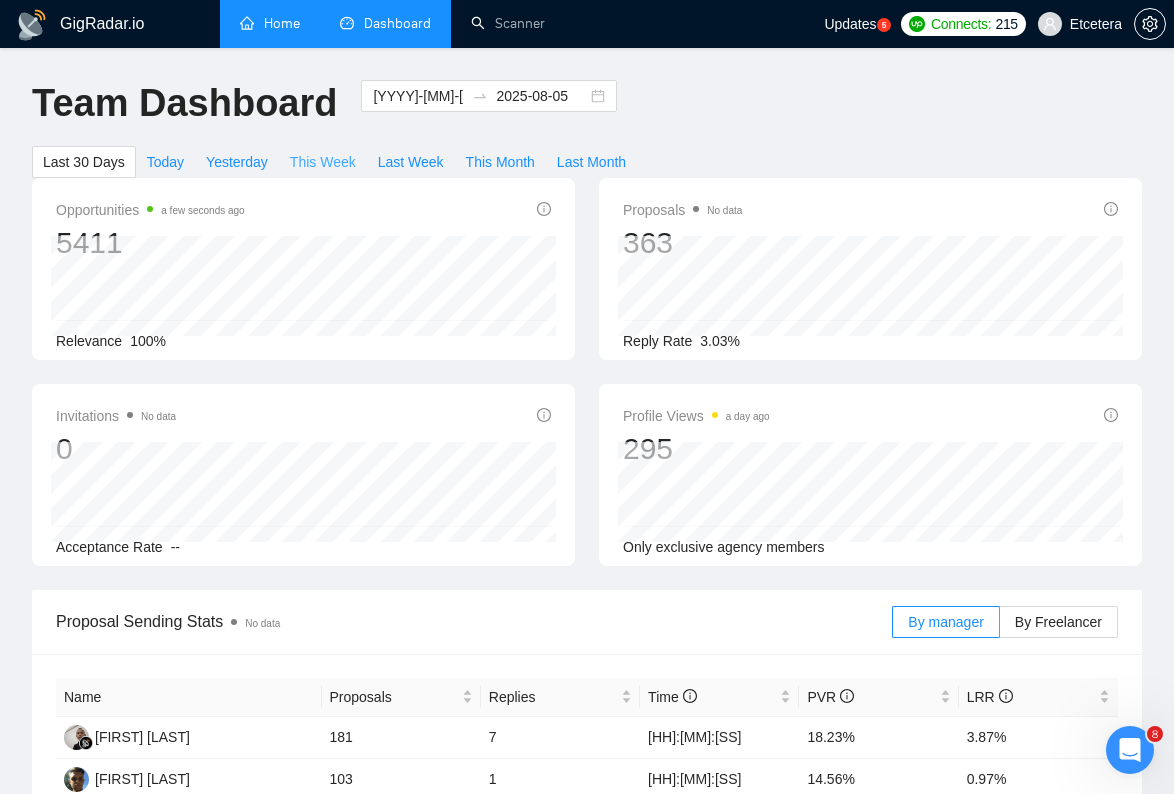 click on "This Week" at bounding box center [323, 162] 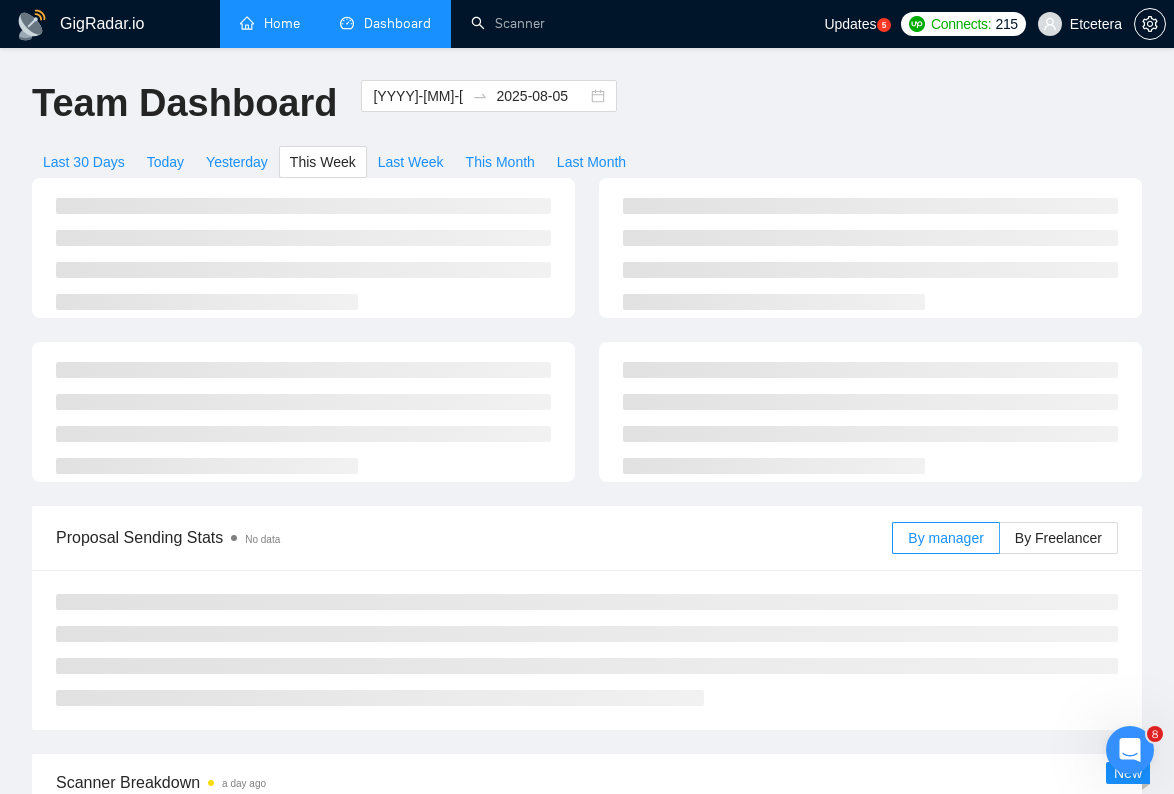 type on "2025-08-04" 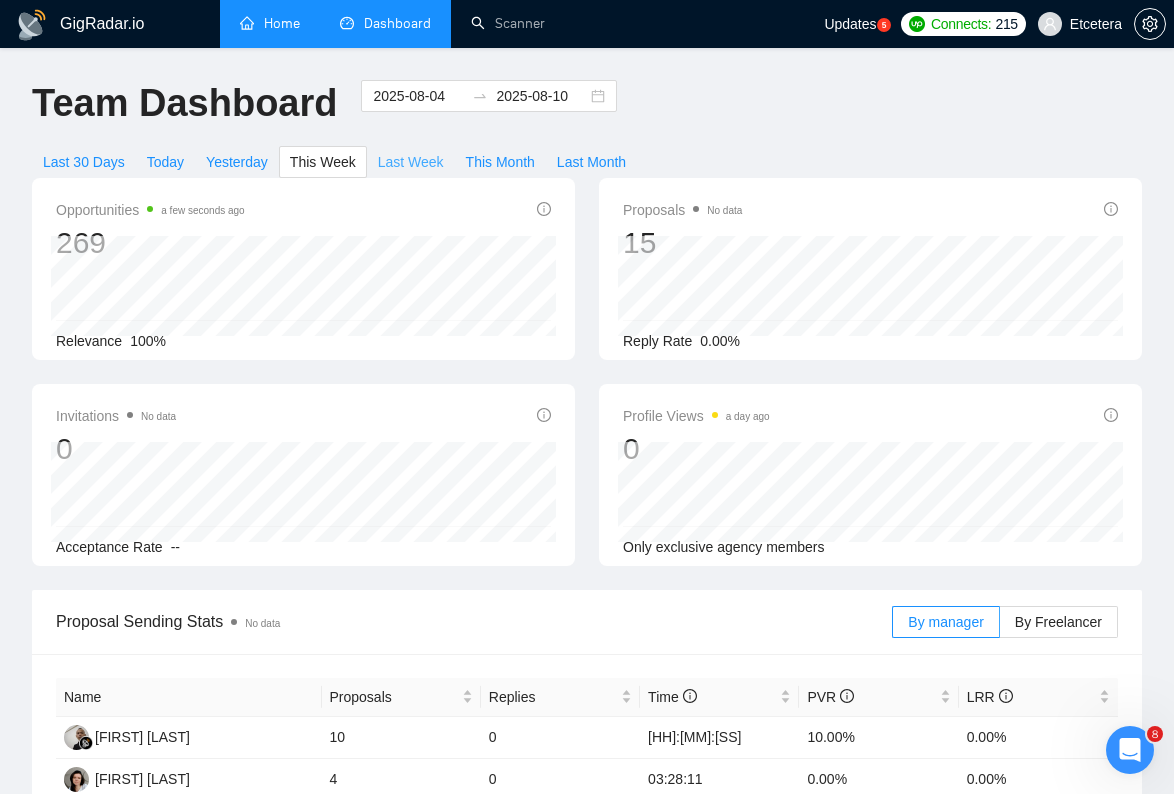 click on "Last Week" at bounding box center (411, 162) 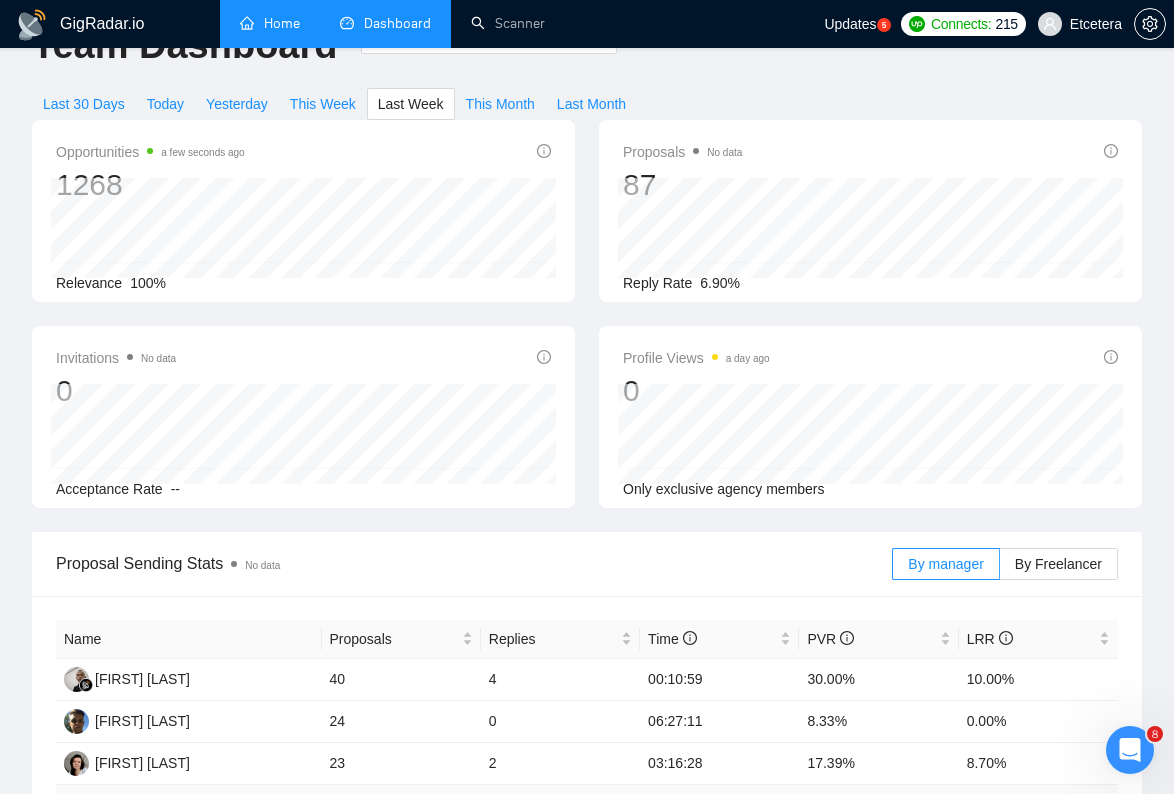 scroll, scrollTop: 0, scrollLeft: 0, axis: both 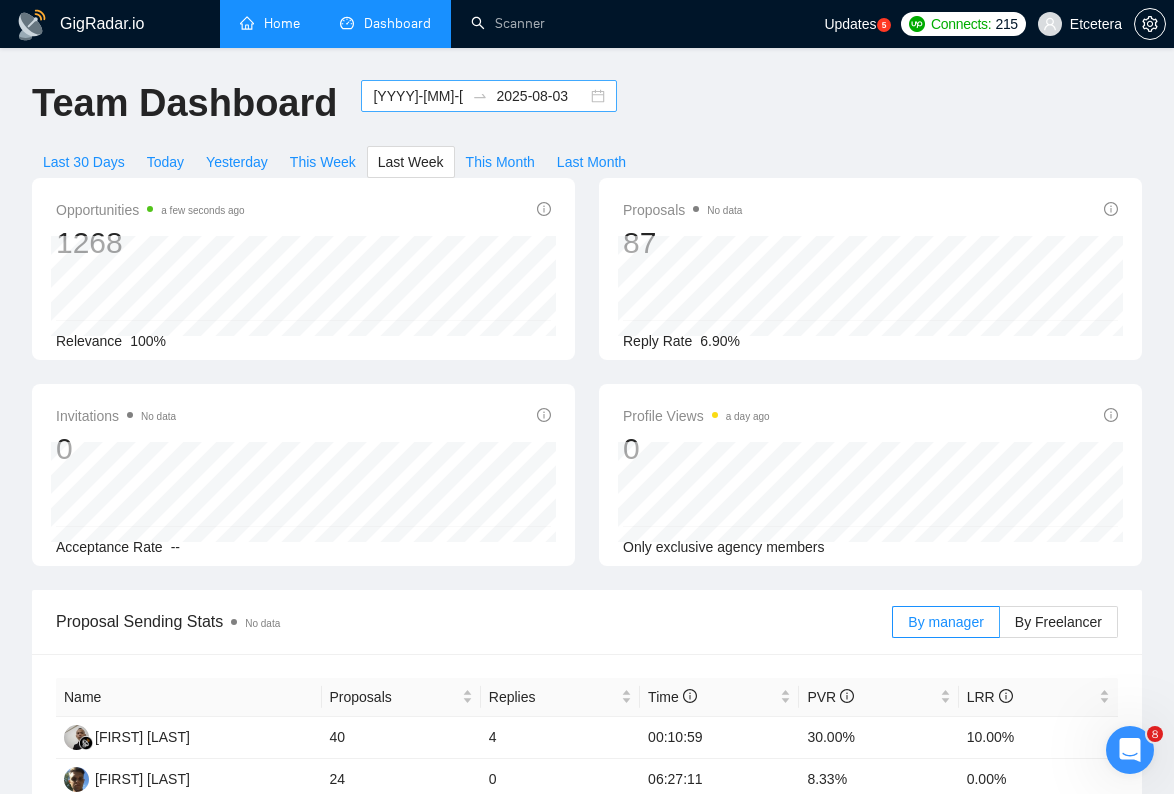 click on "[YYYY]-[MM]-[DD]" at bounding box center [418, 96] 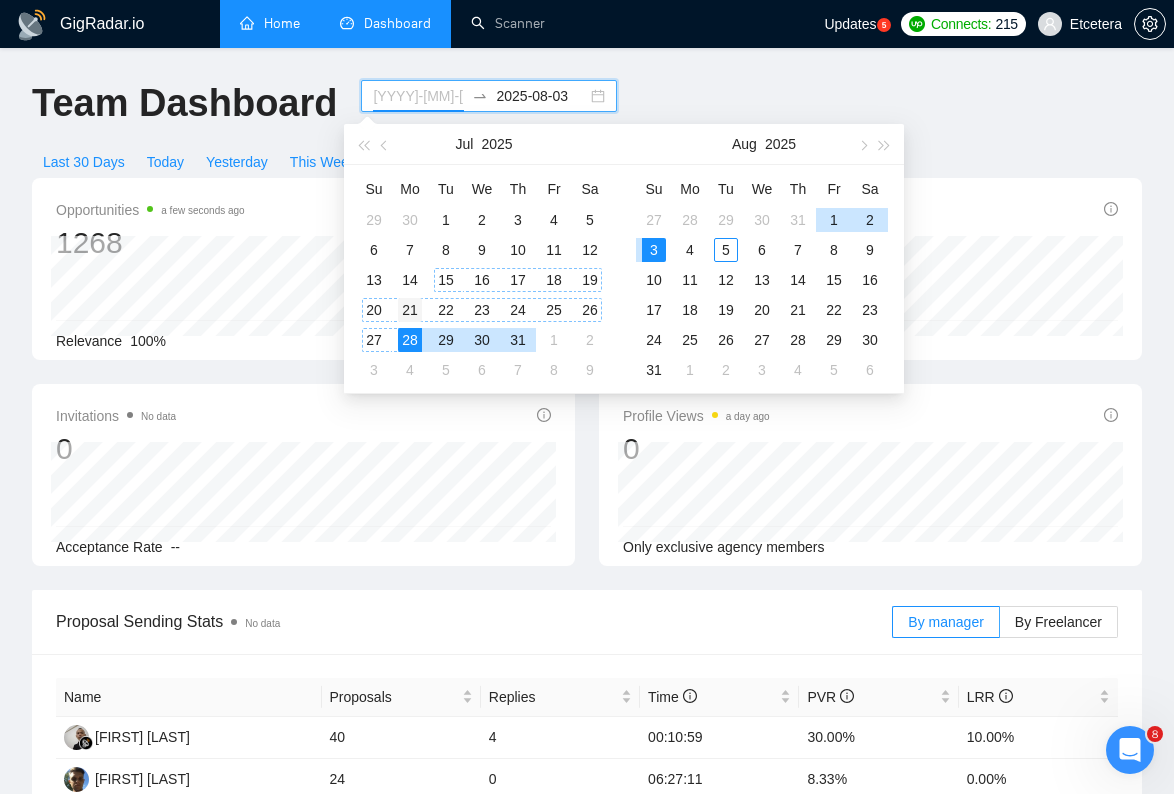 type on "2025-07-21" 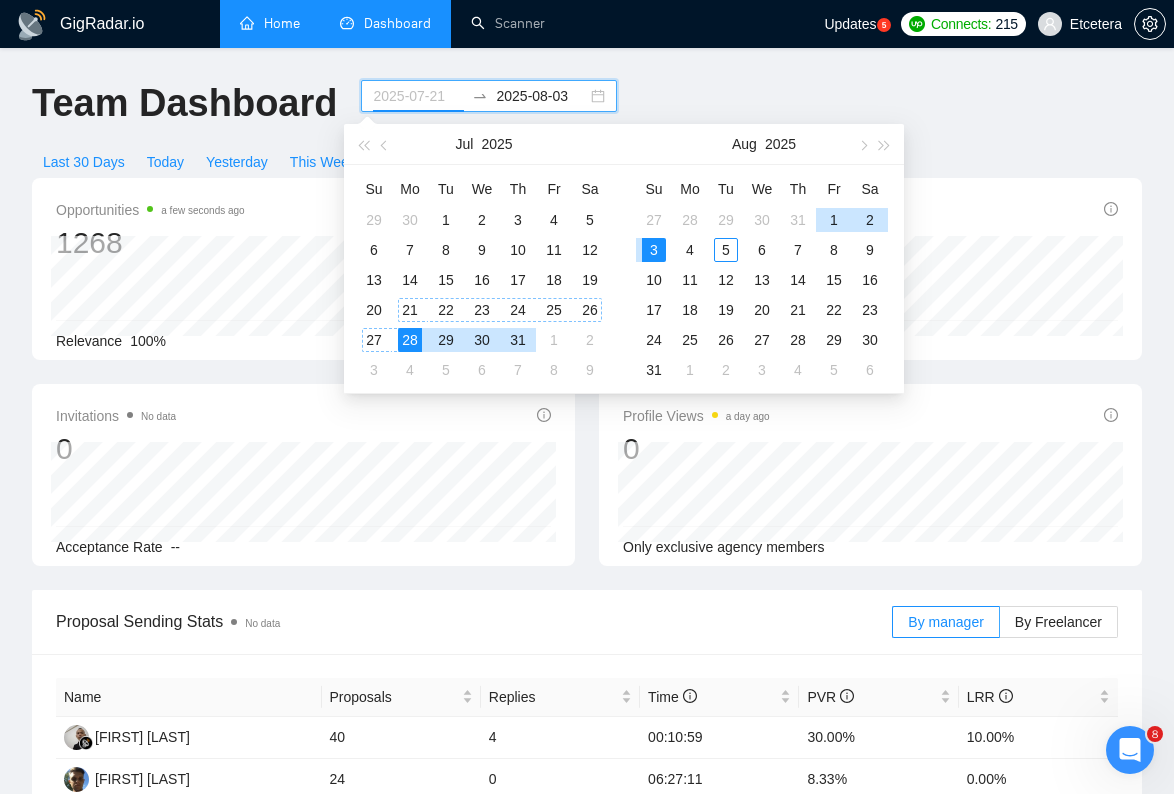 click on "21" at bounding box center (410, 310) 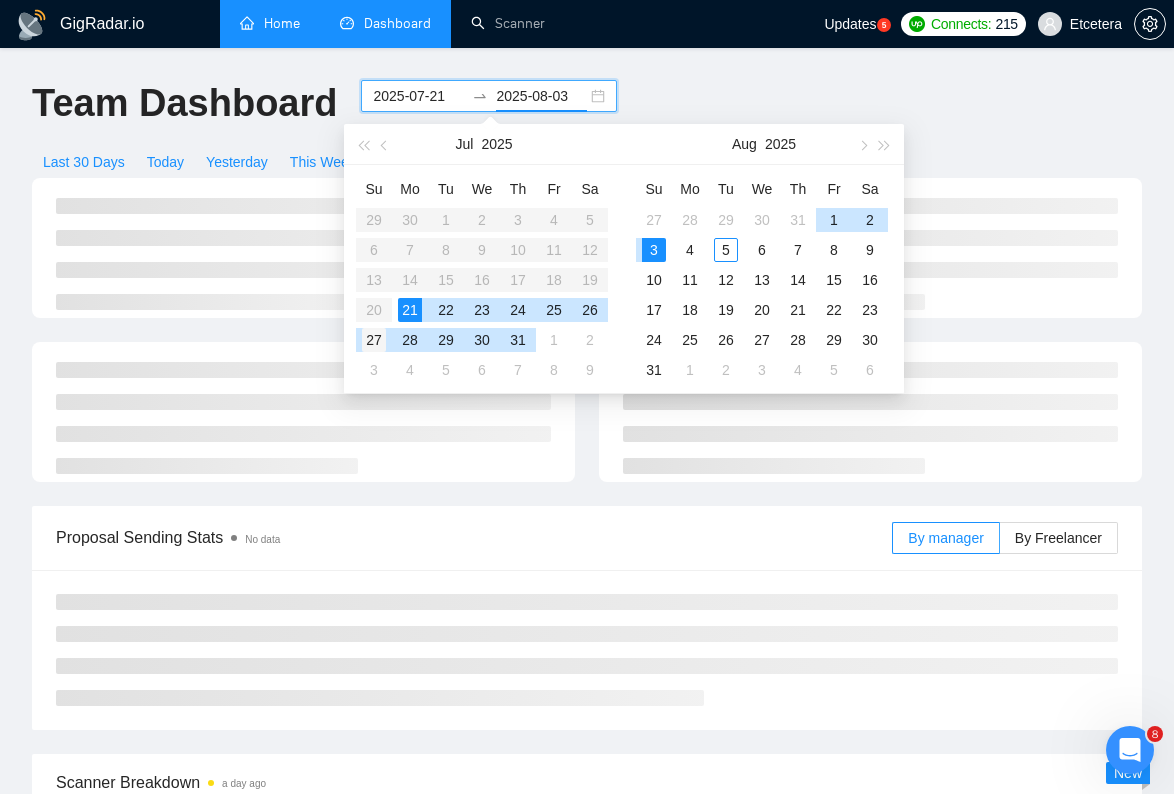 type on "[YYYY]-[MM]-[DD]" 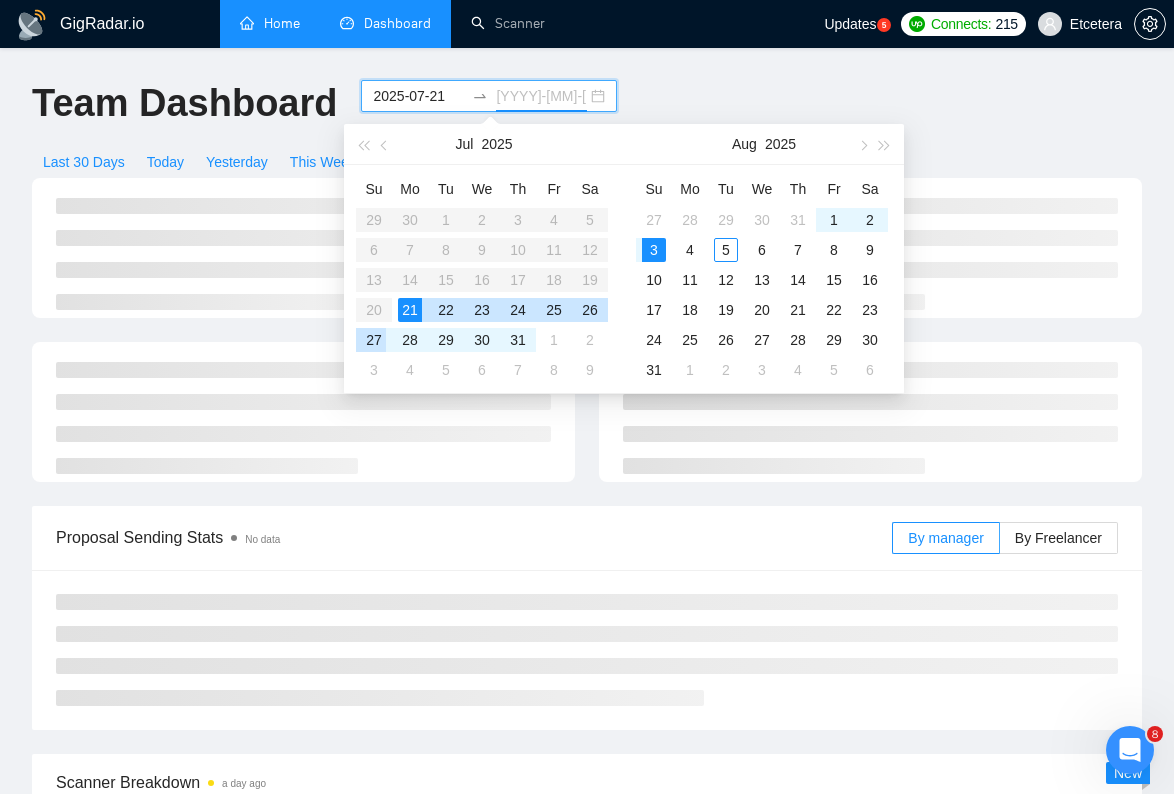 click on "27" at bounding box center [374, 340] 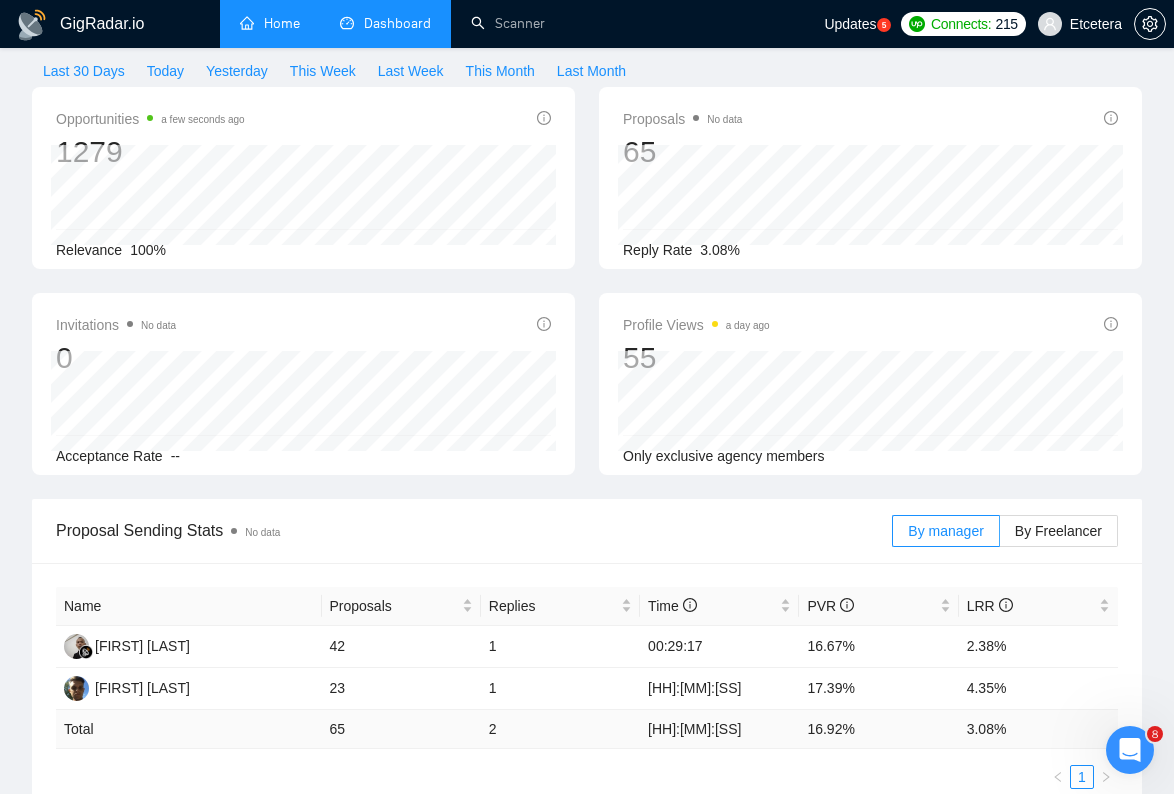 scroll, scrollTop: 0, scrollLeft: 0, axis: both 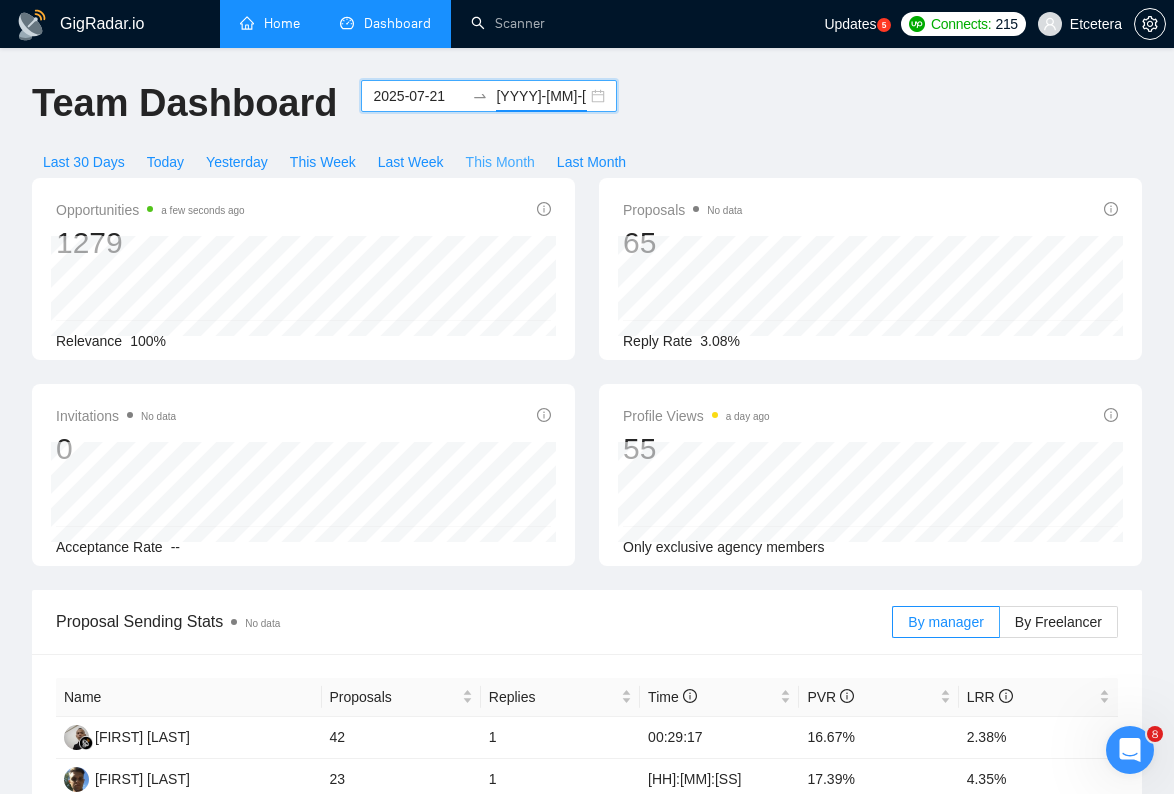 click on "This Month" at bounding box center (500, 162) 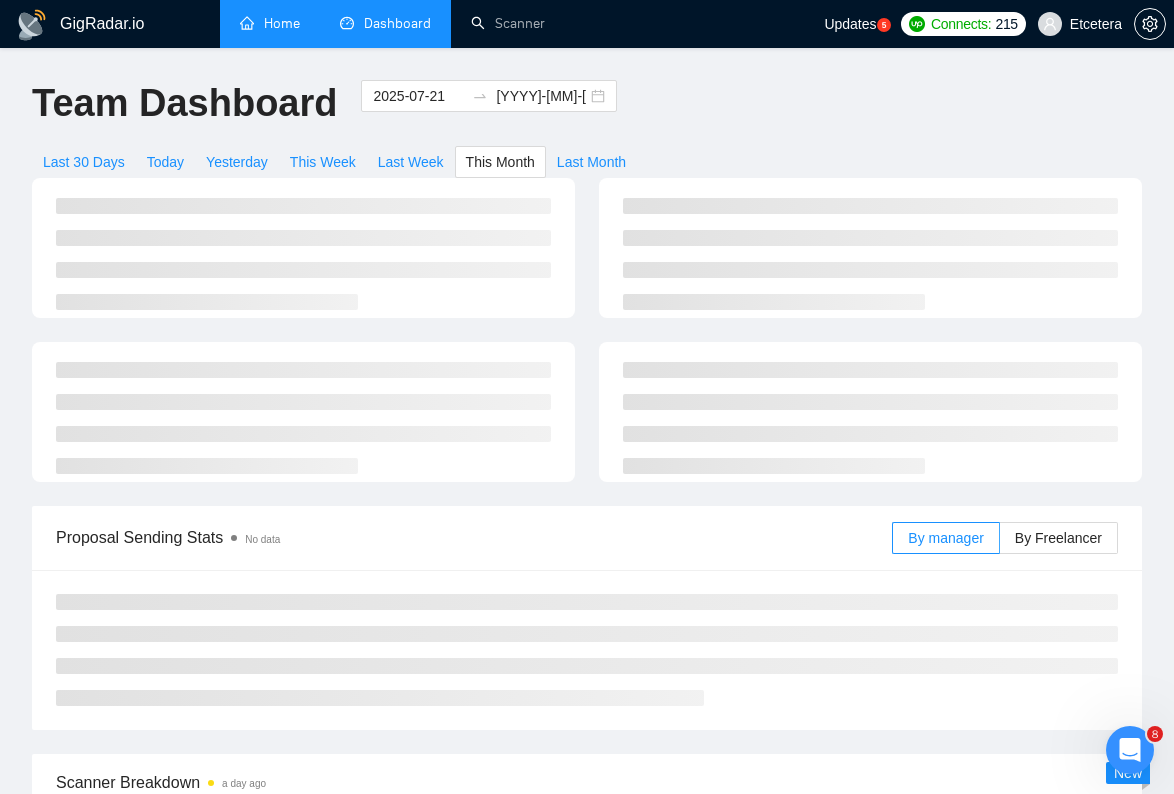 type on "2025-08-01" 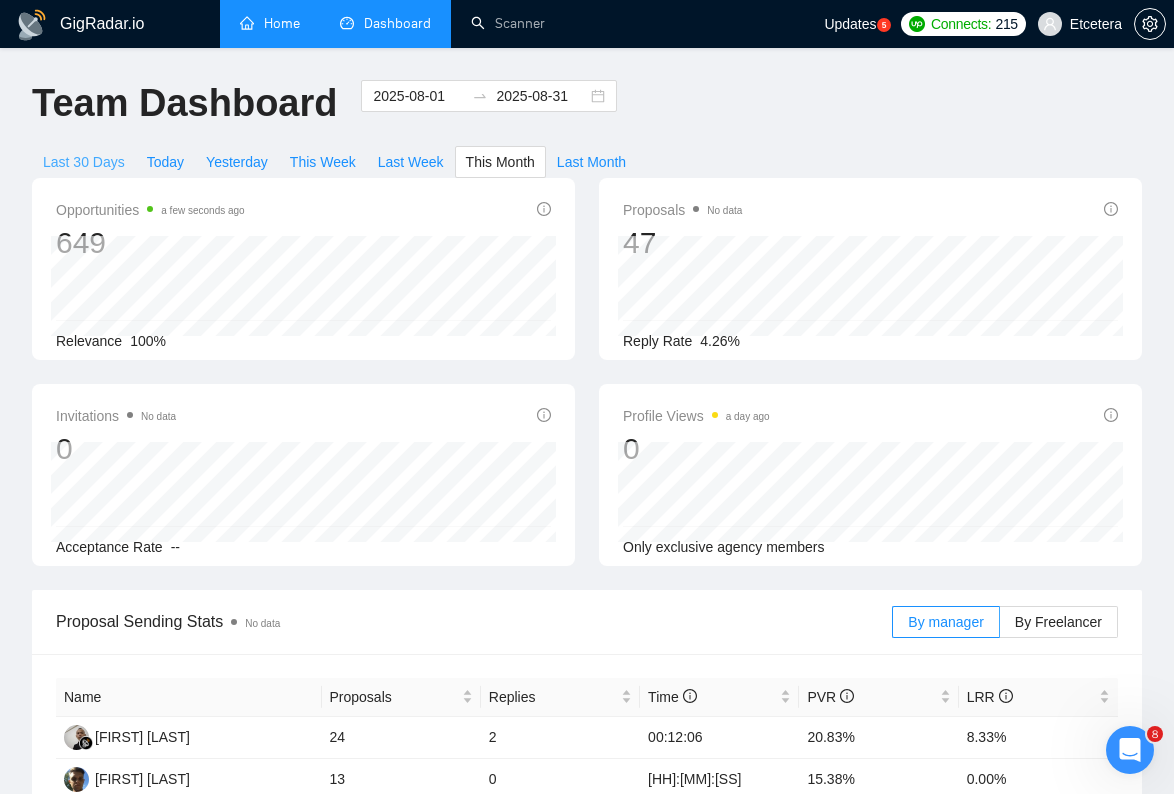 click on "Last 30 Days" at bounding box center [84, 162] 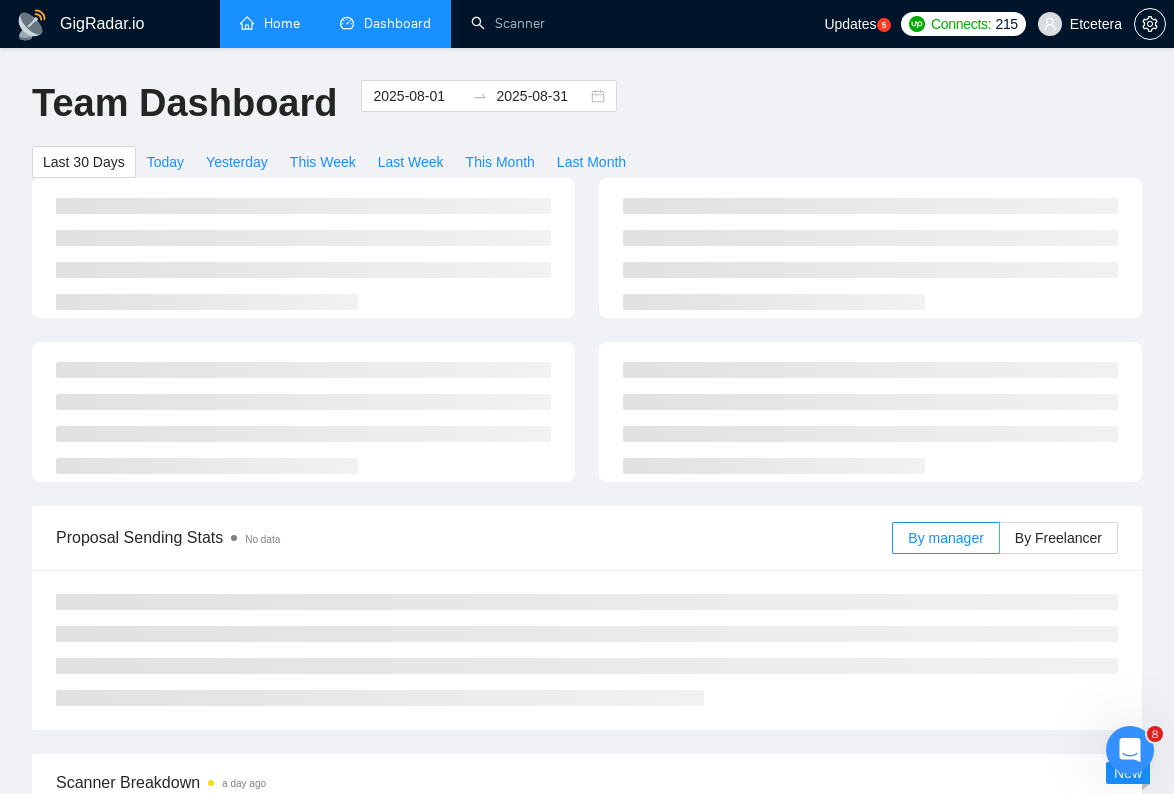 type on "[YYYY]-[MM]-[DD]" 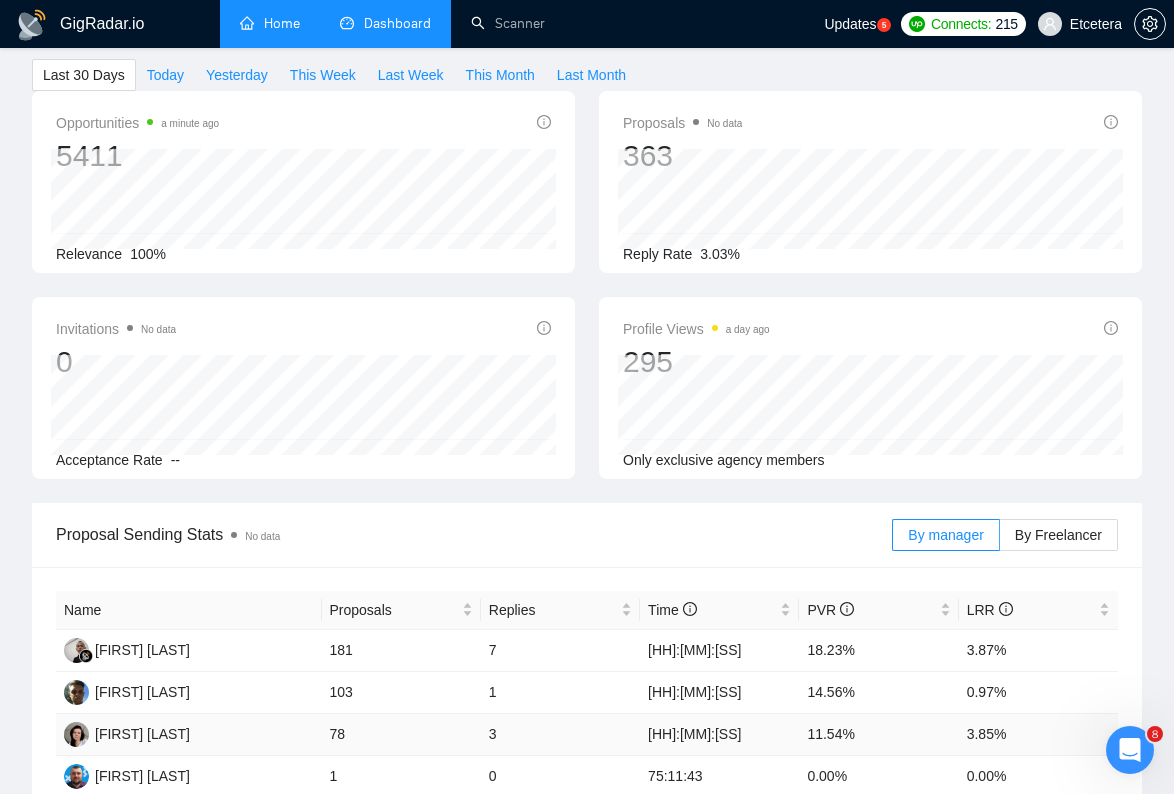 scroll, scrollTop: 0, scrollLeft: 0, axis: both 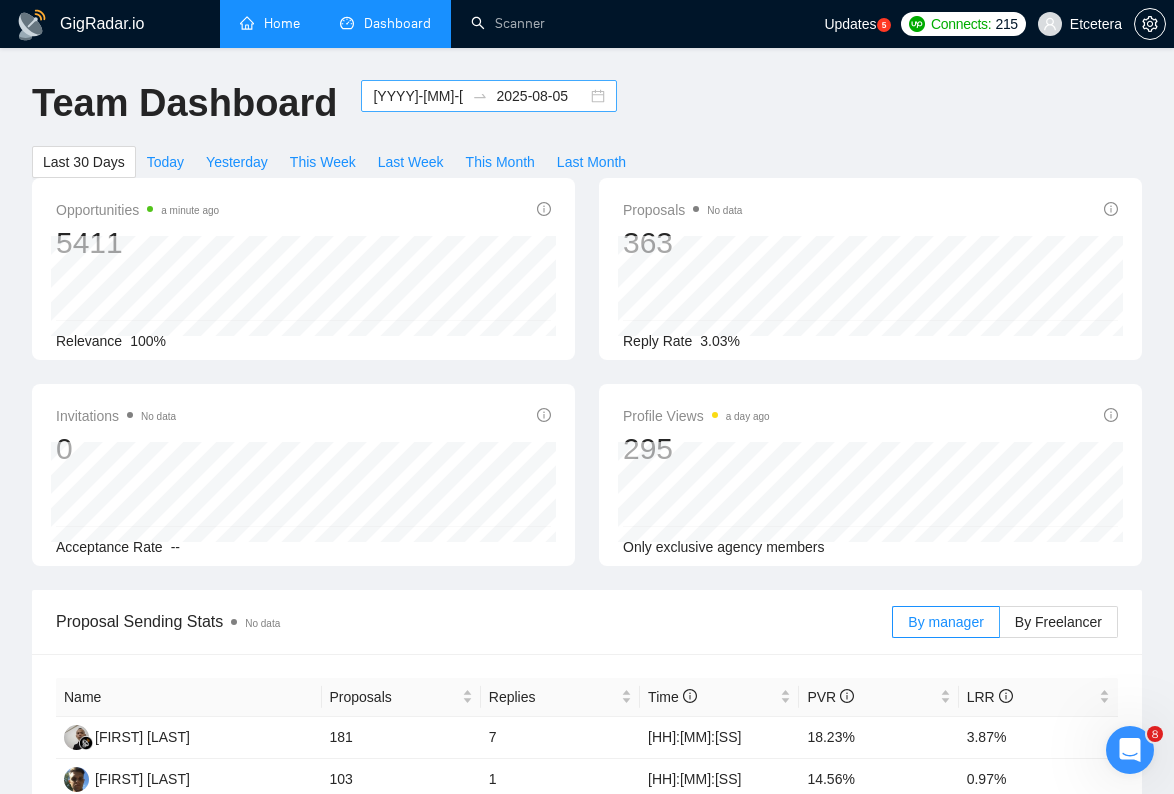 click on "[YYYY]-[MM]-[DD]" at bounding box center (418, 96) 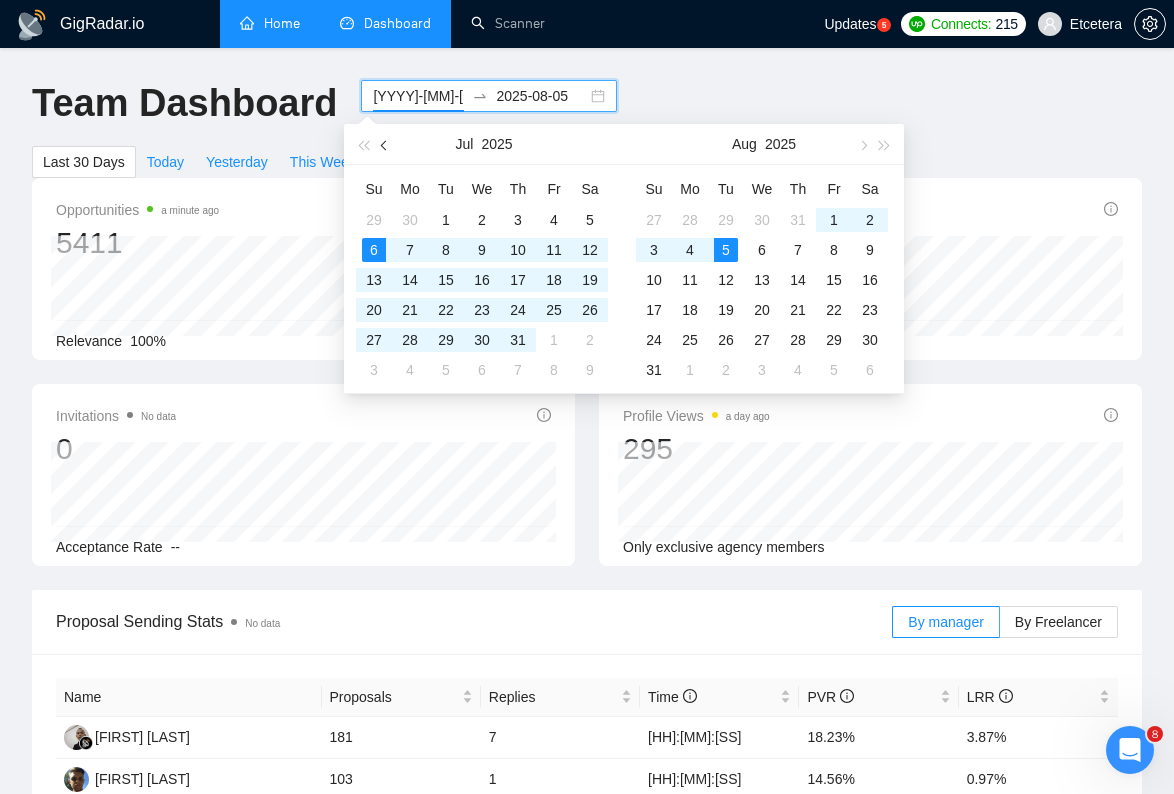 click at bounding box center (386, 145) 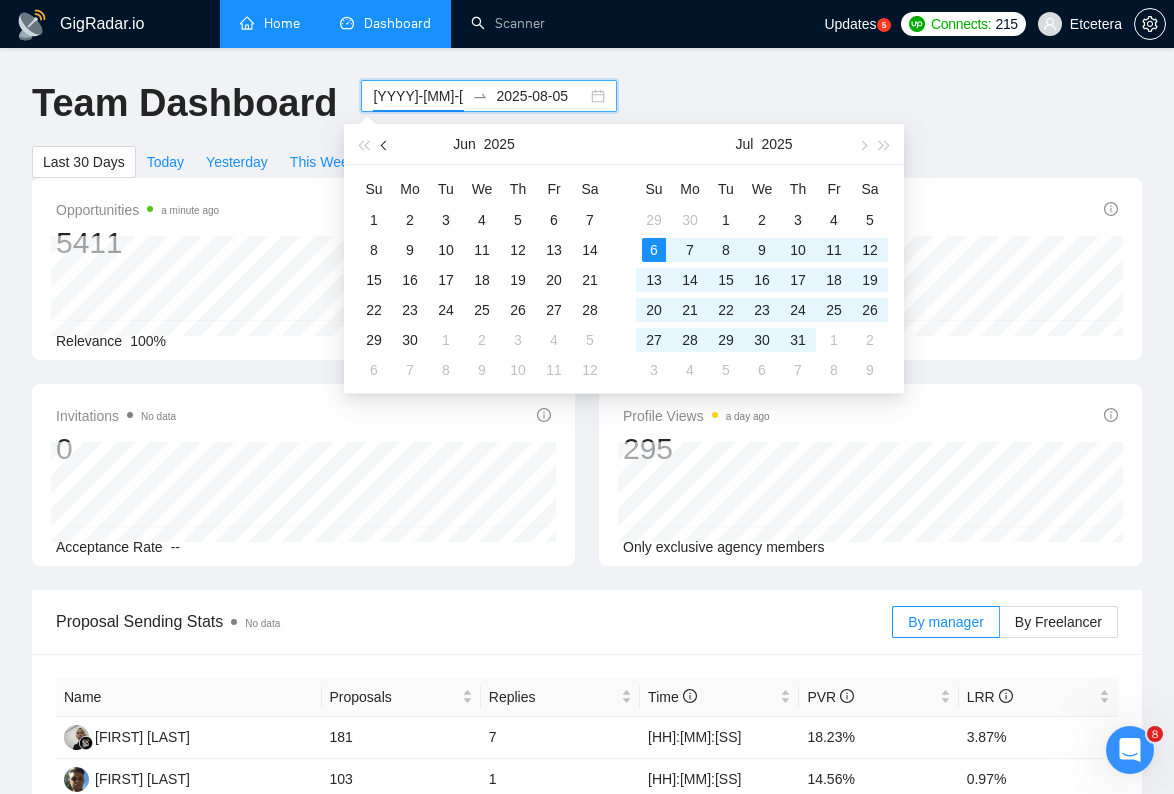 click at bounding box center (386, 145) 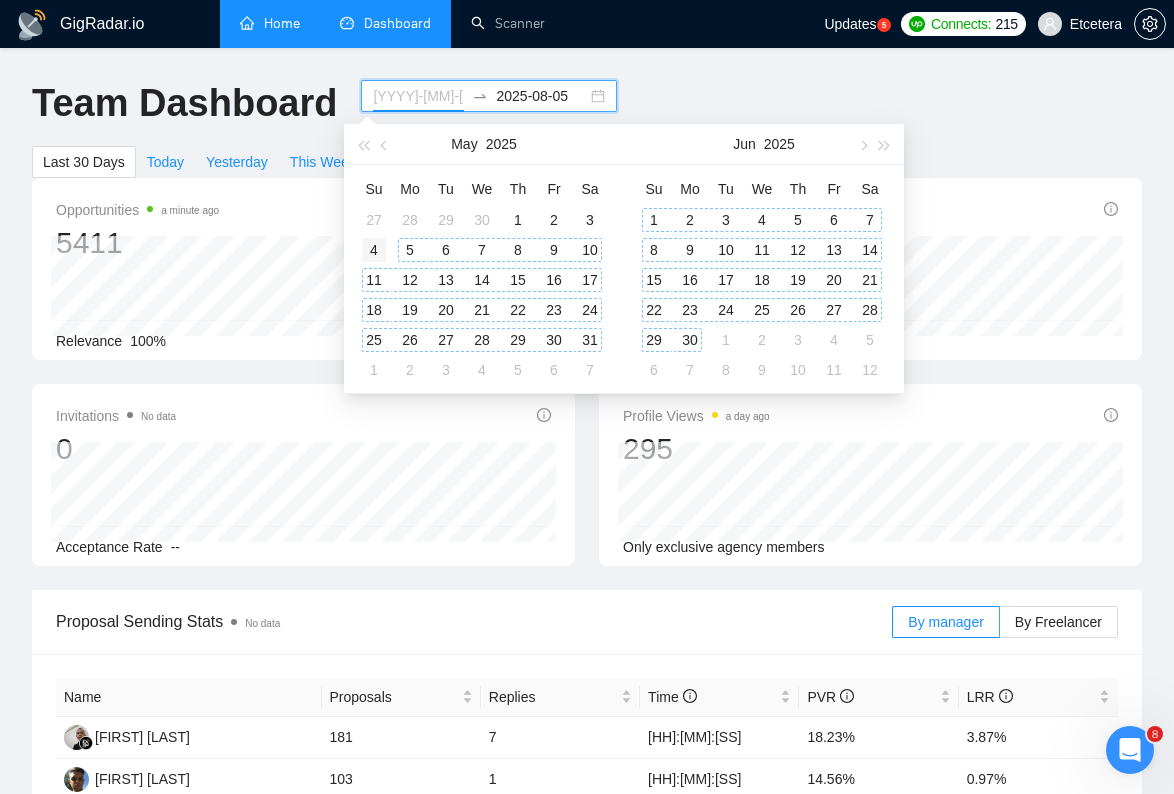 type on "2025-05-04" 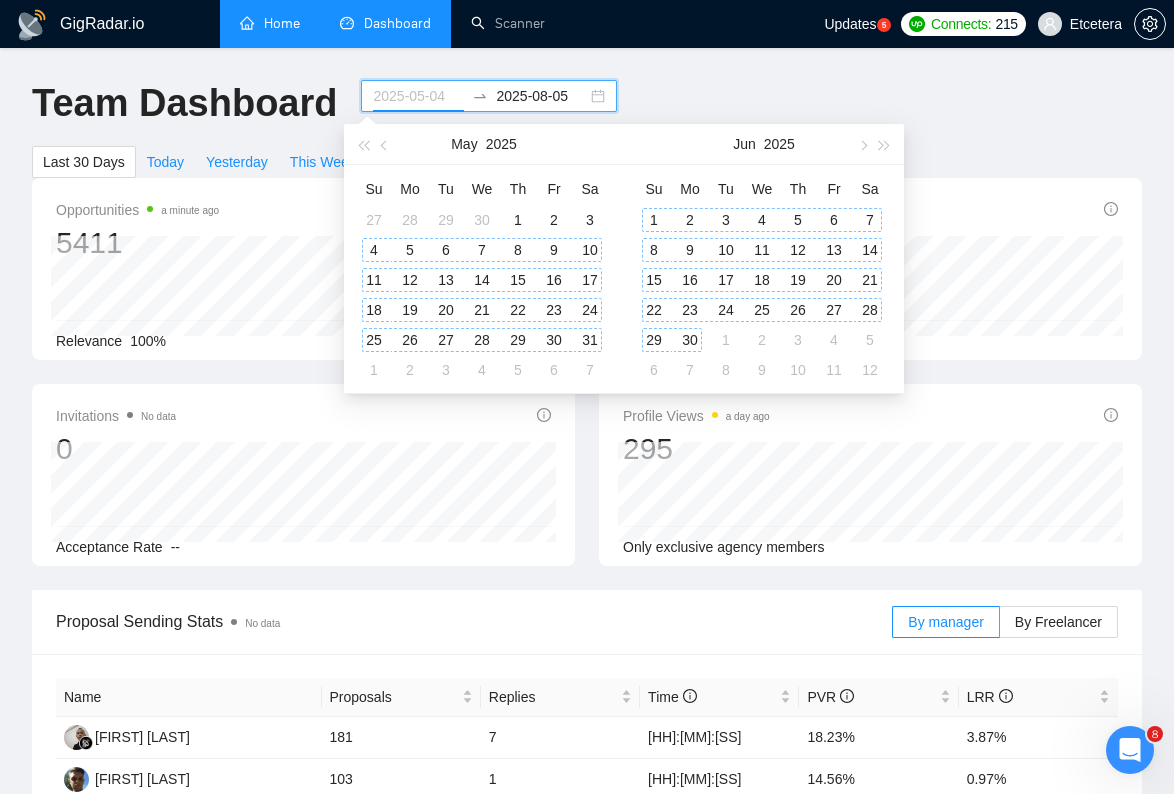 click on "4" at bounding box center (374, 250) 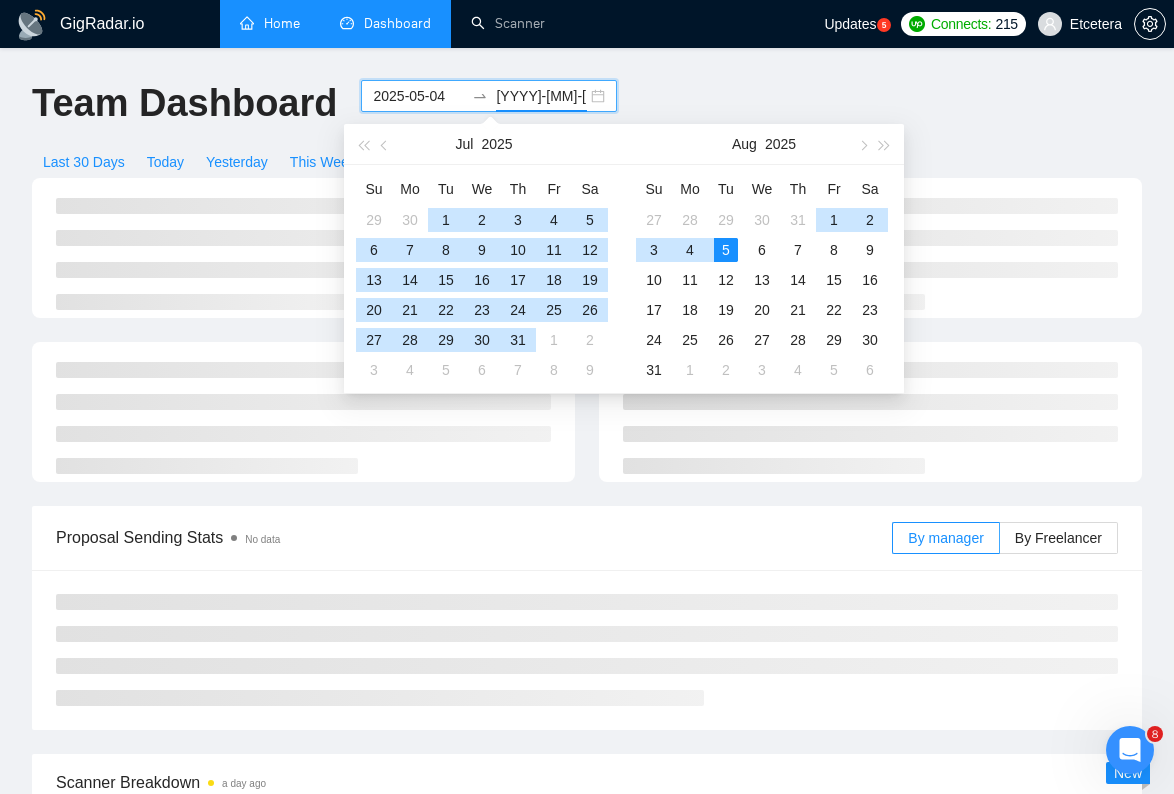 type on "2025-08-05" 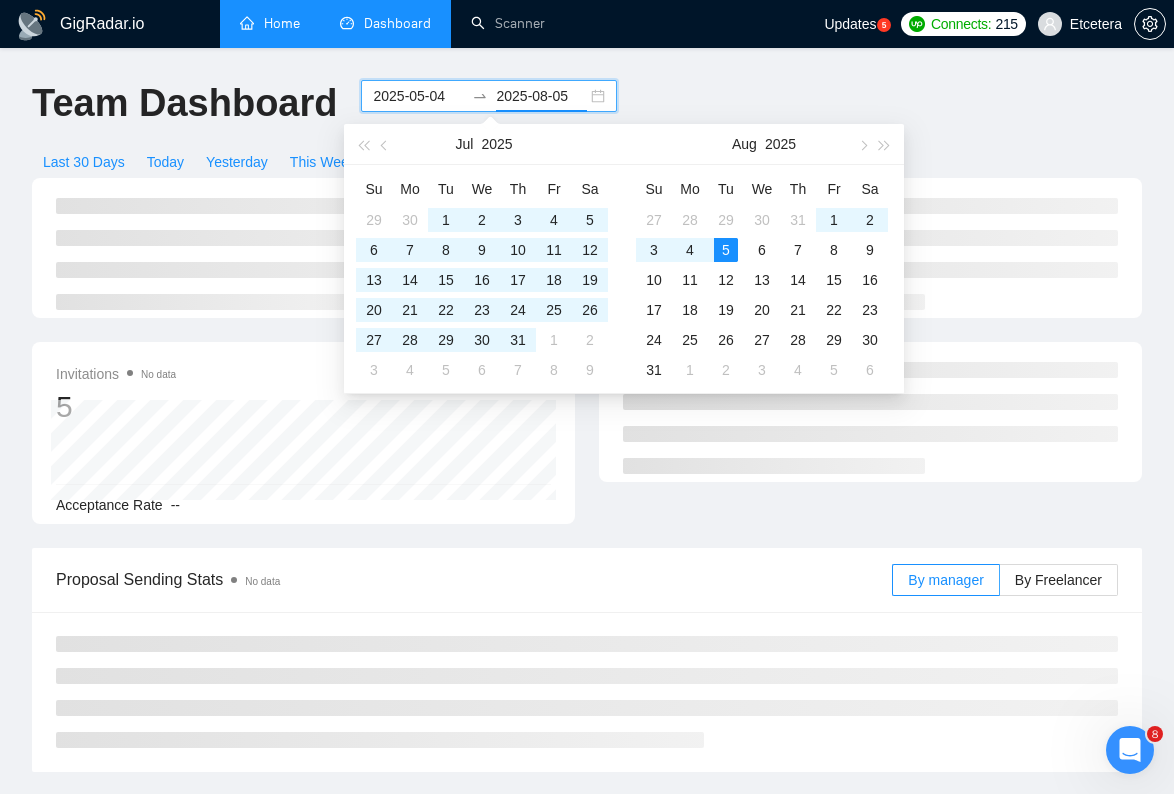 click on "Team Dashboard" at bounding box center (184, 113) 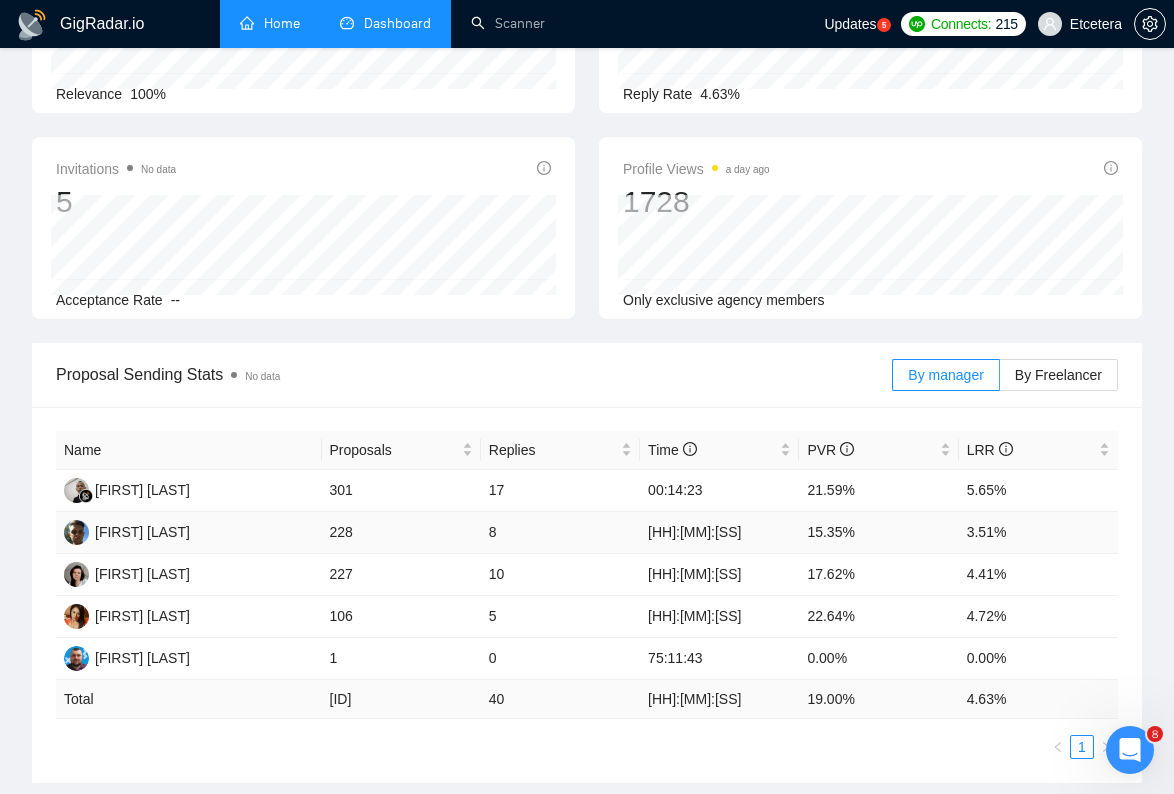 scroll, scrollTop: 0, scrollLeft: 0, axis: both 